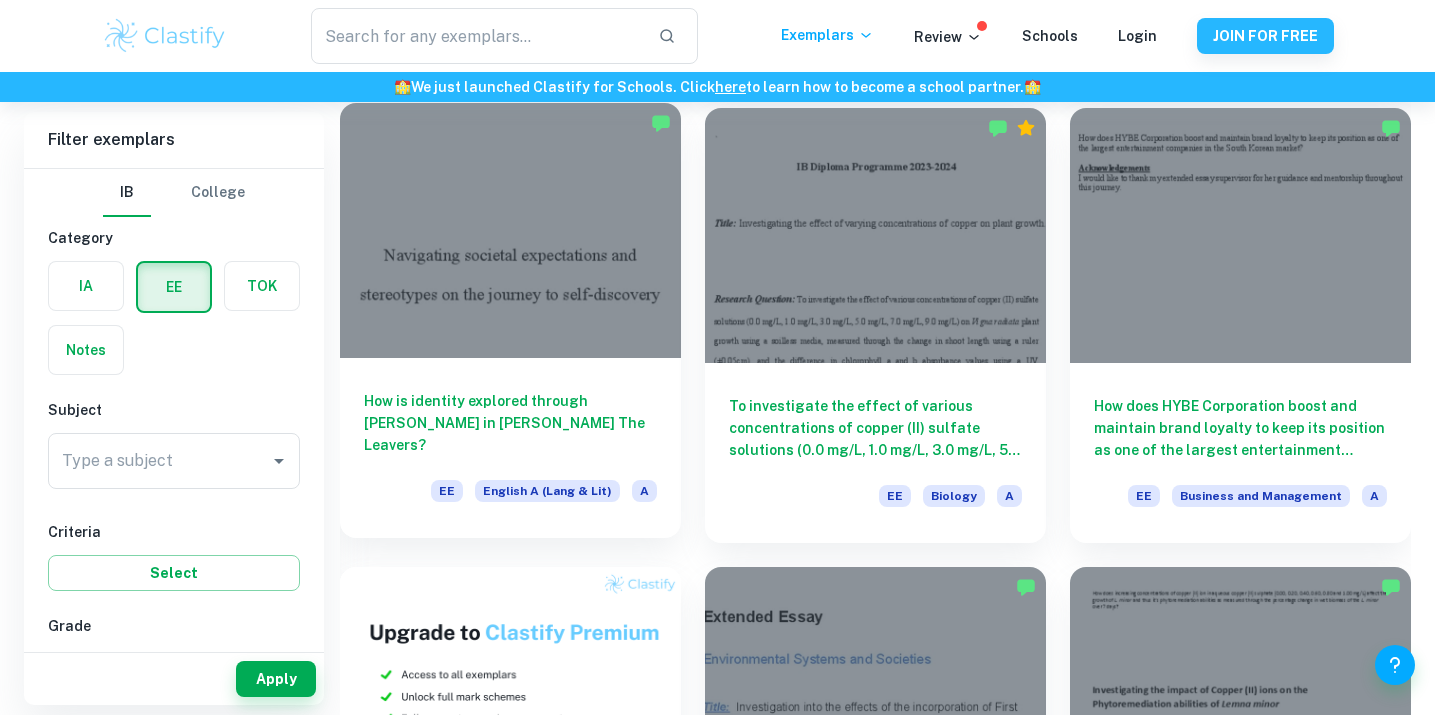 scroll, scrollTop: 545, scrollLeft: 0, axis: vertical 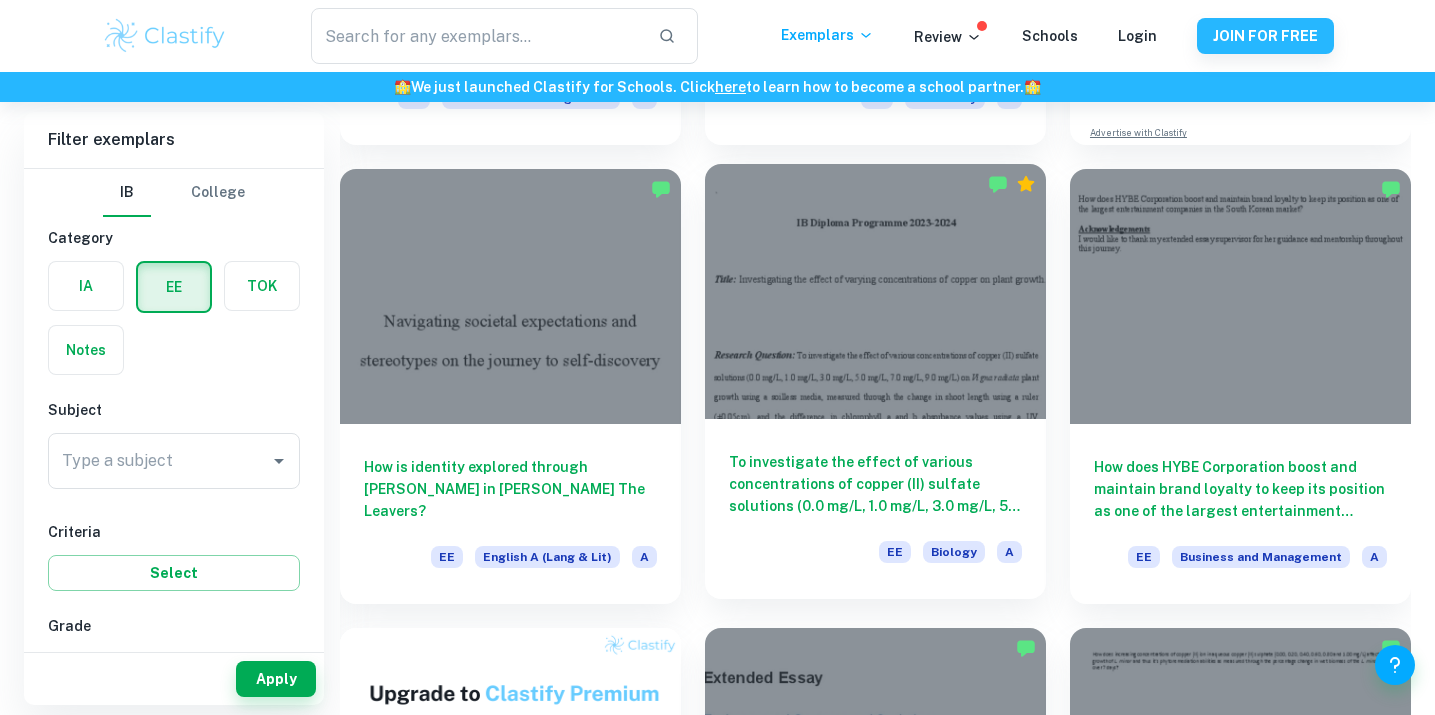 click on "To investigate the effect of various concentrations of copper (II) sulfate solutions (0.0 mg/L, 1.0 mg/L, 3.0 mg/L, 5.0 mg/L, 7.0 mg/L, 9.0 mg/L) on Vigna radiata plant growth using a soilless media, measured through the change in shoot length using a ruler (±0.05cm), and the difference in chlorophyll a and b absorbance values using a UV spectrophotometer (±0.001AU), at wavelengths of 664nm and 647nm respectively over a 14 day period." at bounding box center [875, 484] 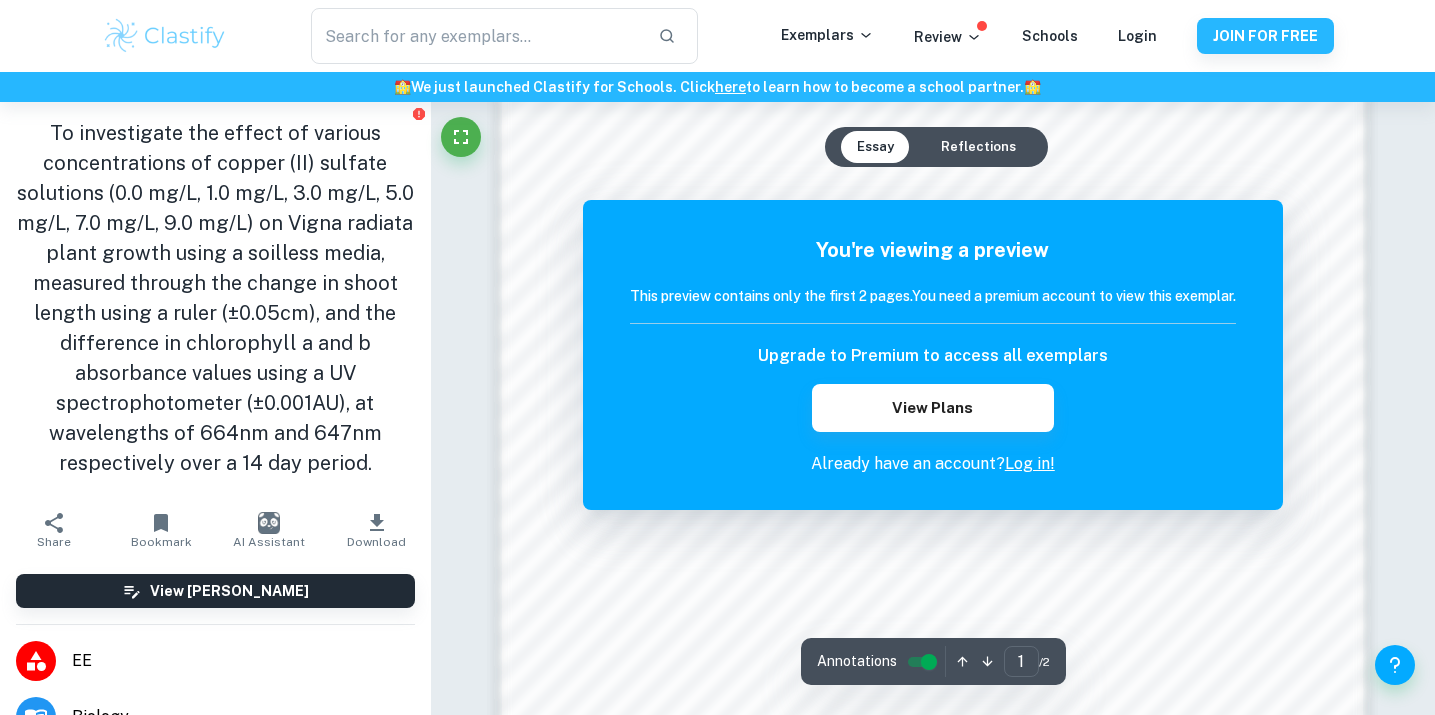 scroll, scrollTop: 1593, scrollLeft: 0, axis: vertical 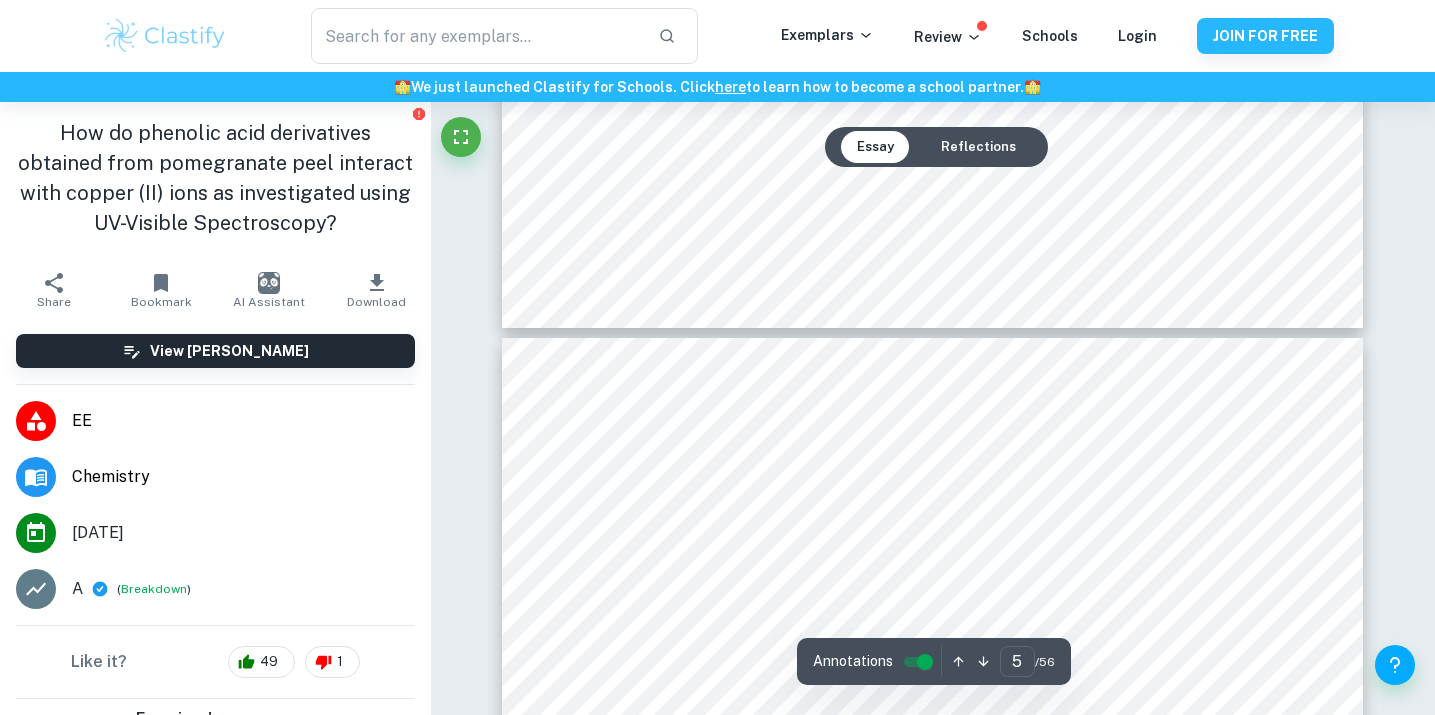 type on "6" 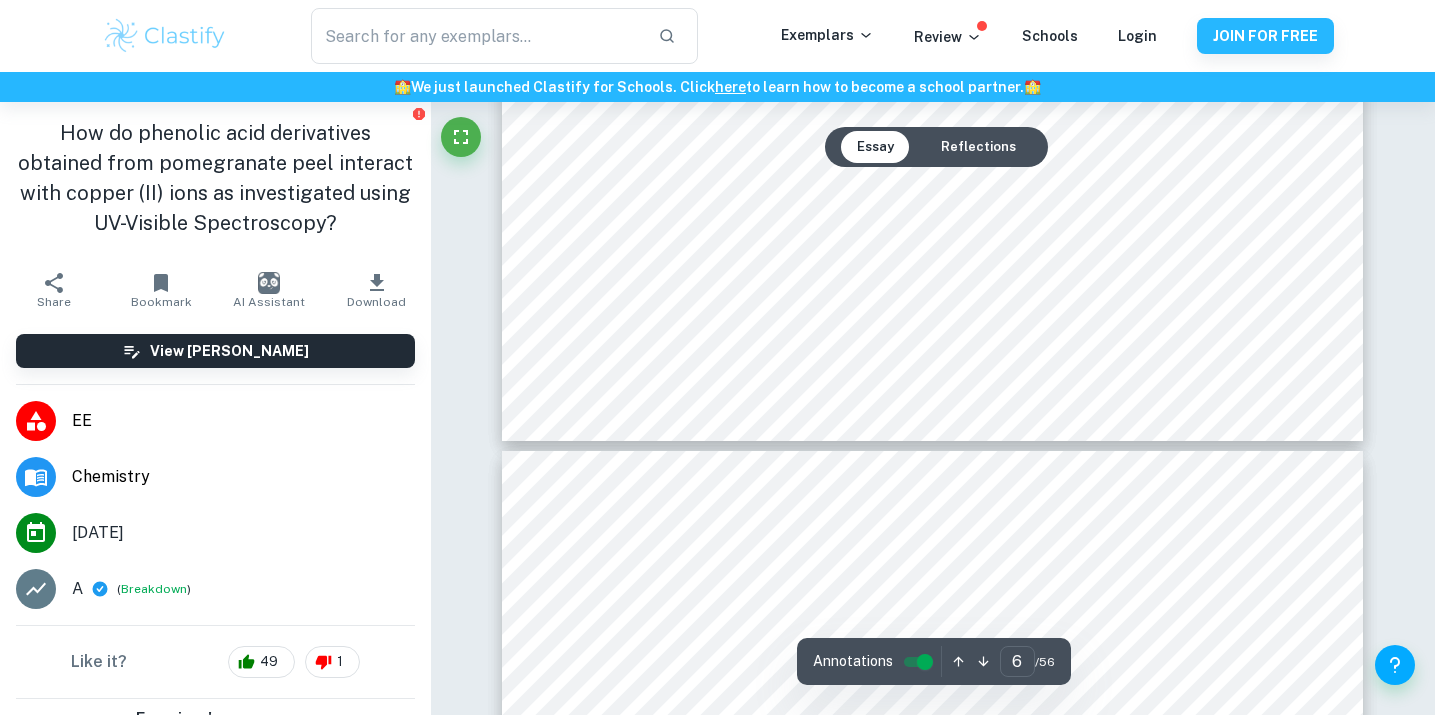 scroll, scrollTop: 7310, scrollLeft: 0, axis: vertical 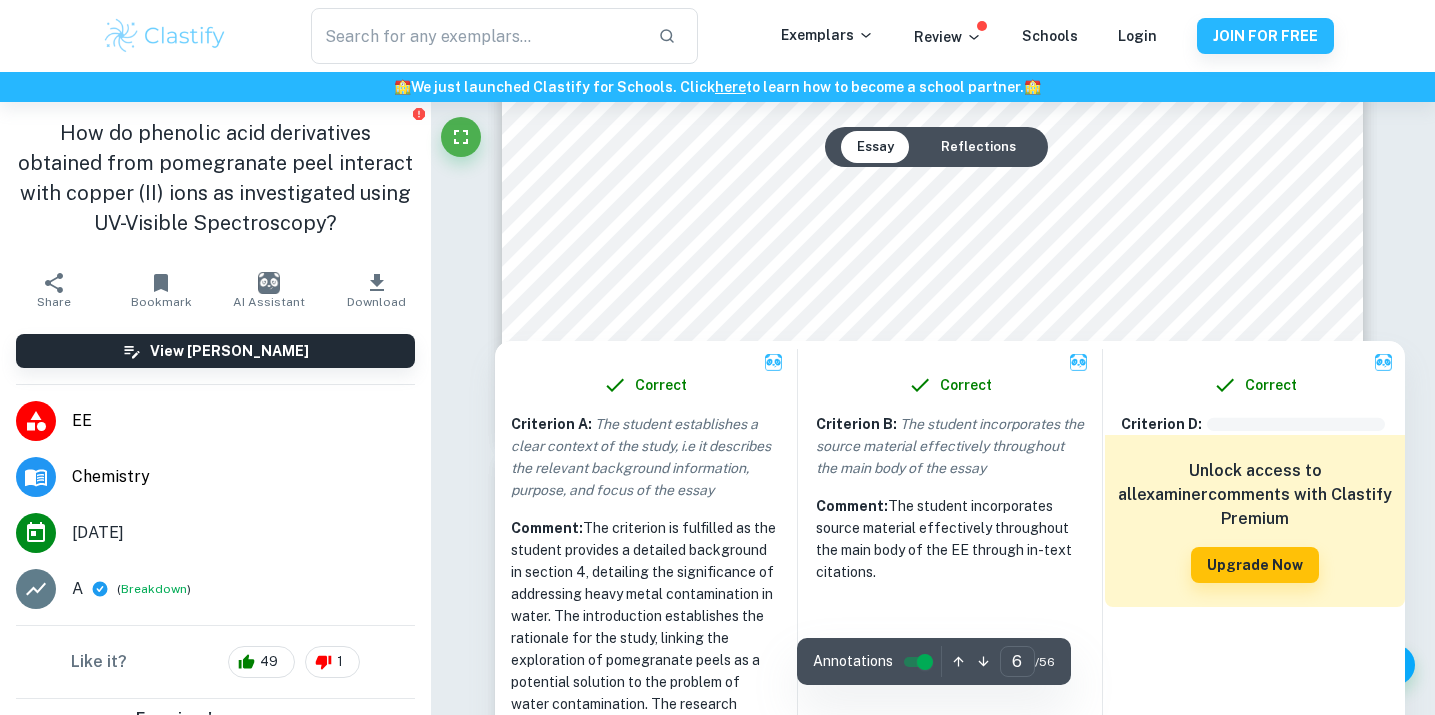 click at bounding box center (932, 247) 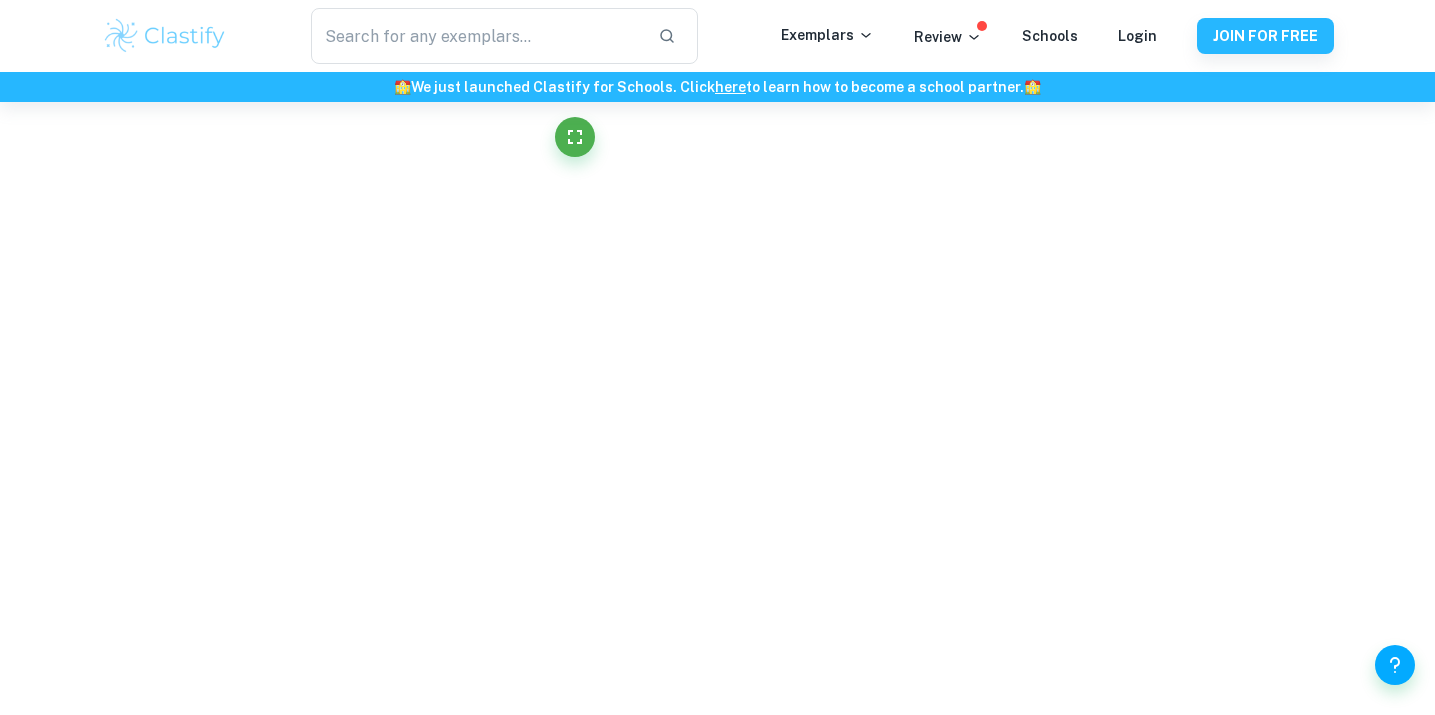 click on "We value your privacy We use cookies to enhance your browsing experience, serve personalised ads or content, and analyse our traffic. By clicking "Accept All", you consent to our use of cookies.   Cookie Policy Customise   Reject All   Accept All   Customise Consent Preferences   We use cookies to help you navigate efficiently and perform certain functions. You will find detailed information about all cookies under each consent category below. The cookies that are categorised as "Necessary" are stored on your browser as they are essential for enabling the basic functionalities of the site. ...  Show more For more information on how Google's third-party cookies operate and handle your data, see:   Google Privacy Policy Necessary Always Active Necessary cookies are required to enable the basic features of this site, such as providing secure log-in or adjusting your consent preferences. These cookies do not store any personally identifiable data. Functional Analytics Performance Advertisement Uncategorised" at bounding box center [717, -6953] 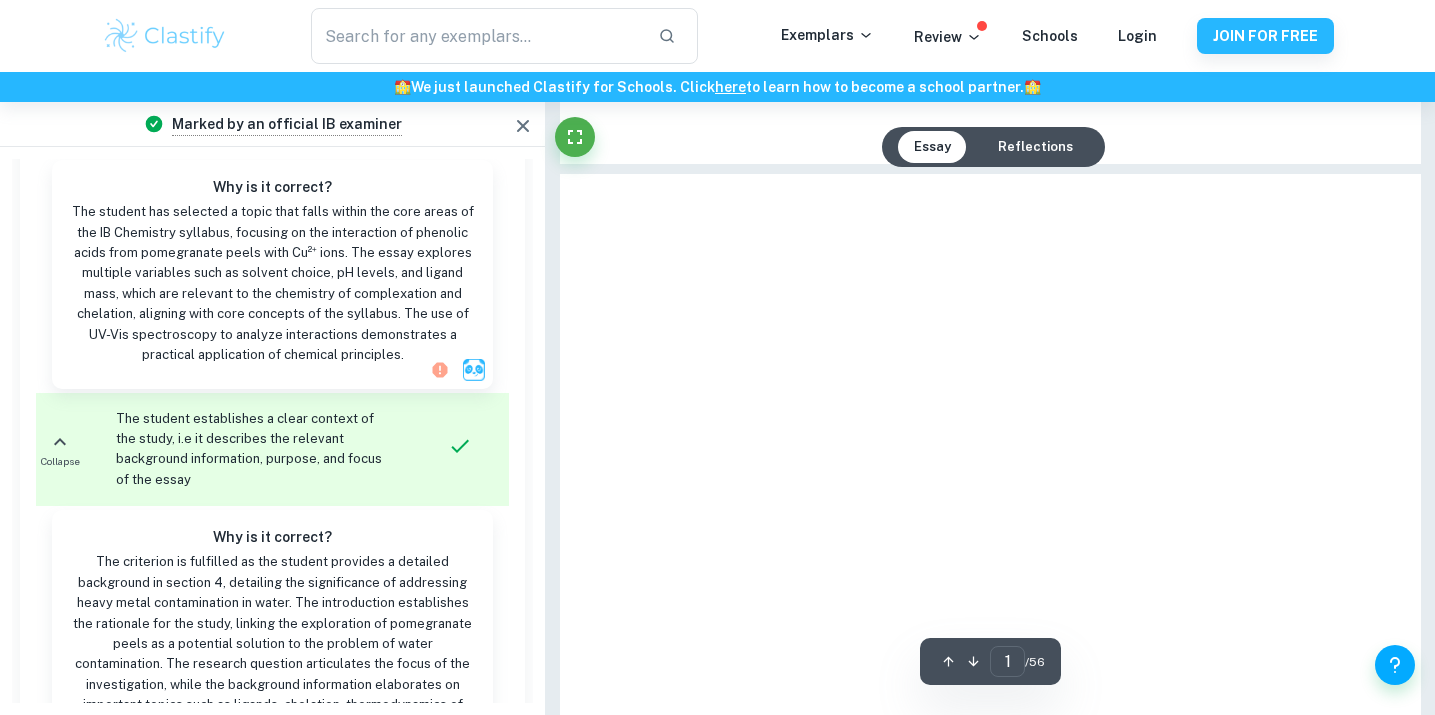 type on "7" 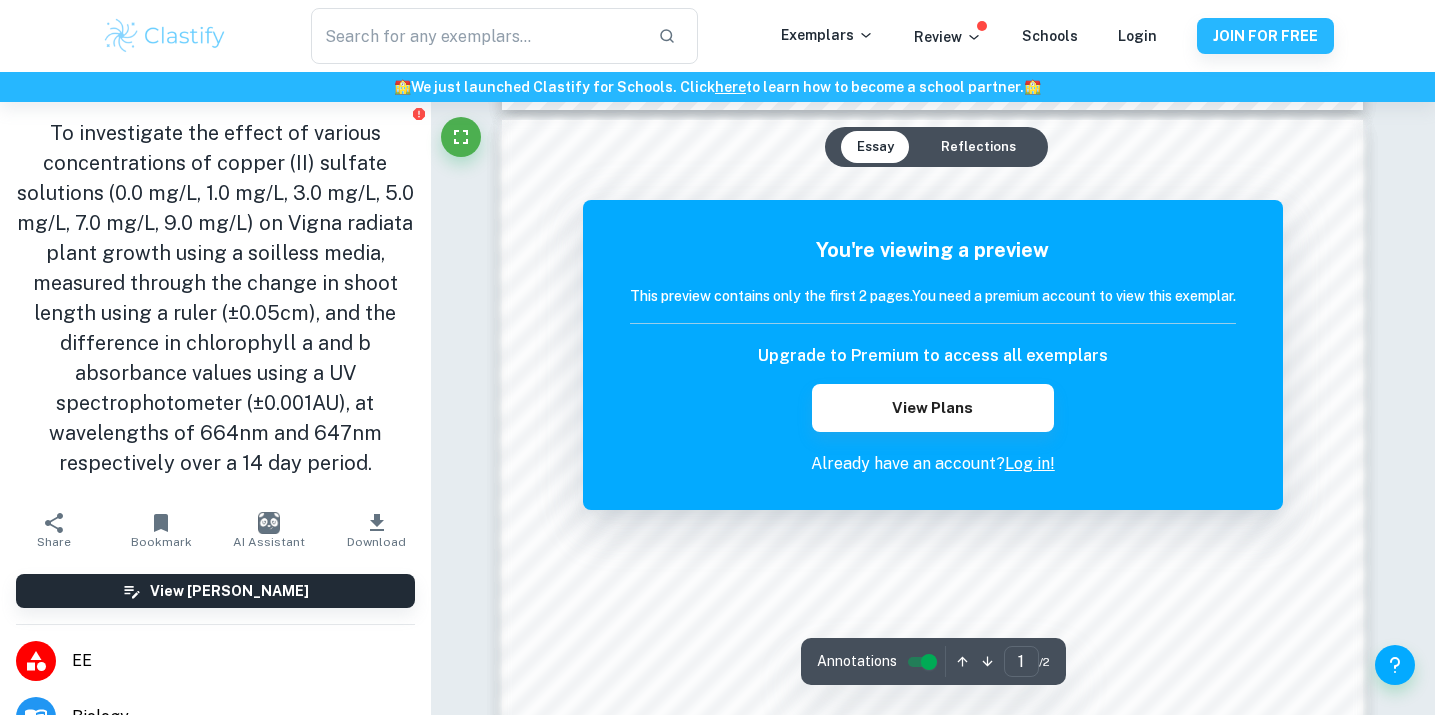 scroll, scrollTop: 1353, scrollLeft: 0, axis: vertical 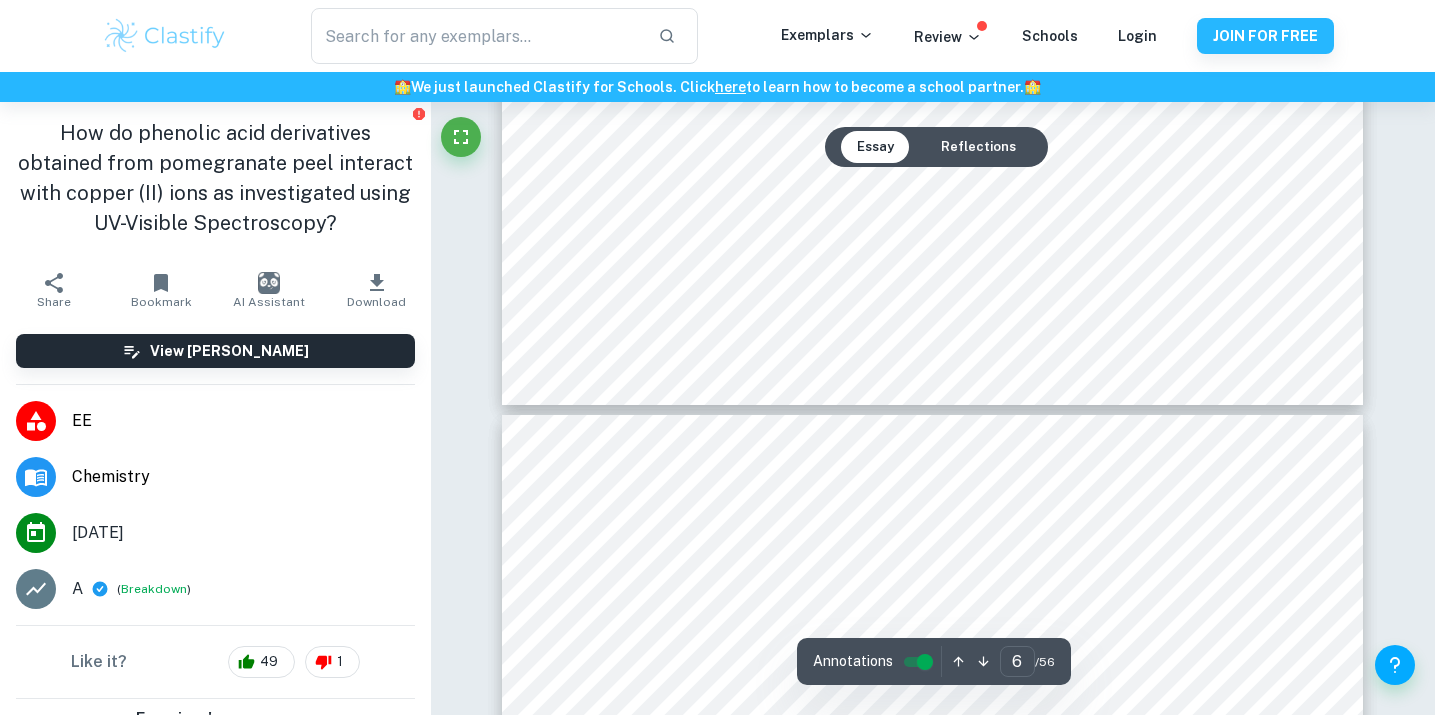type on "7" 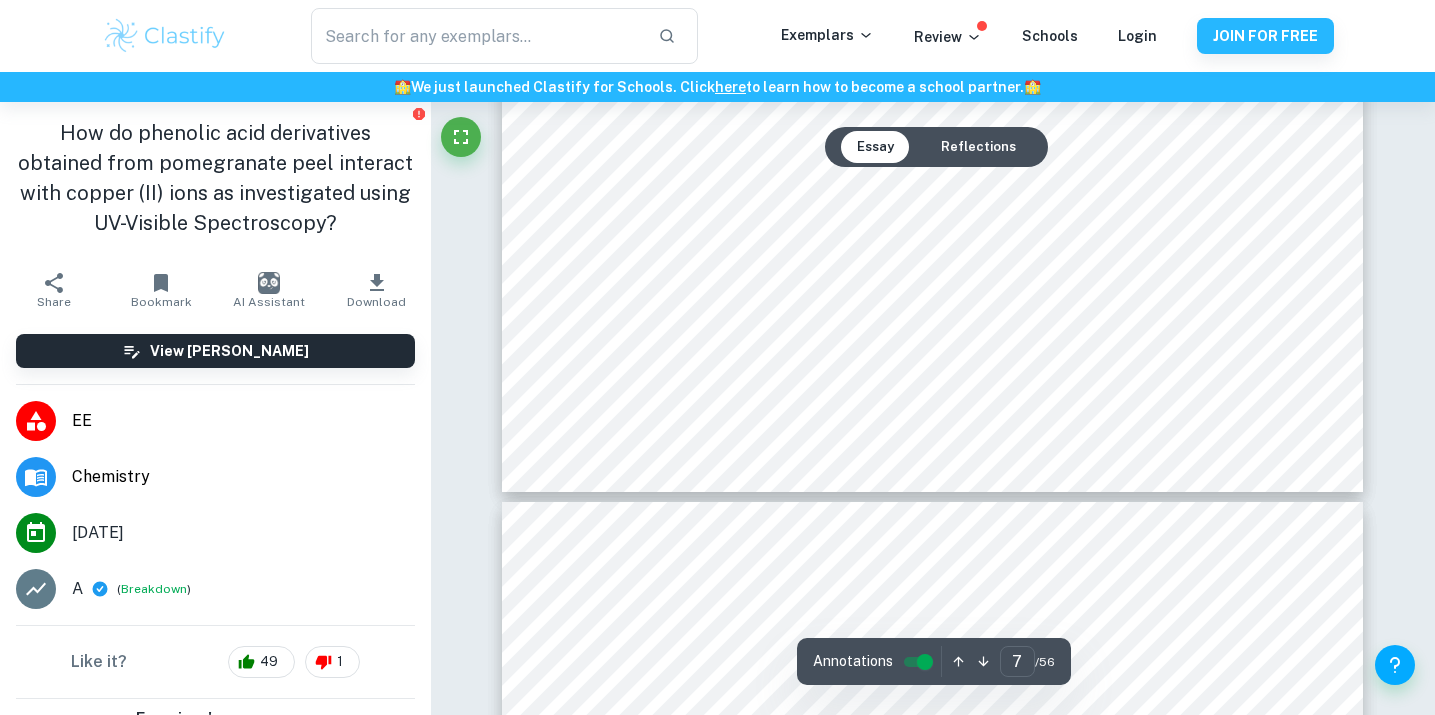 scroll, scrollTop: 8588, scrollLeft: 0, axis: vertical 